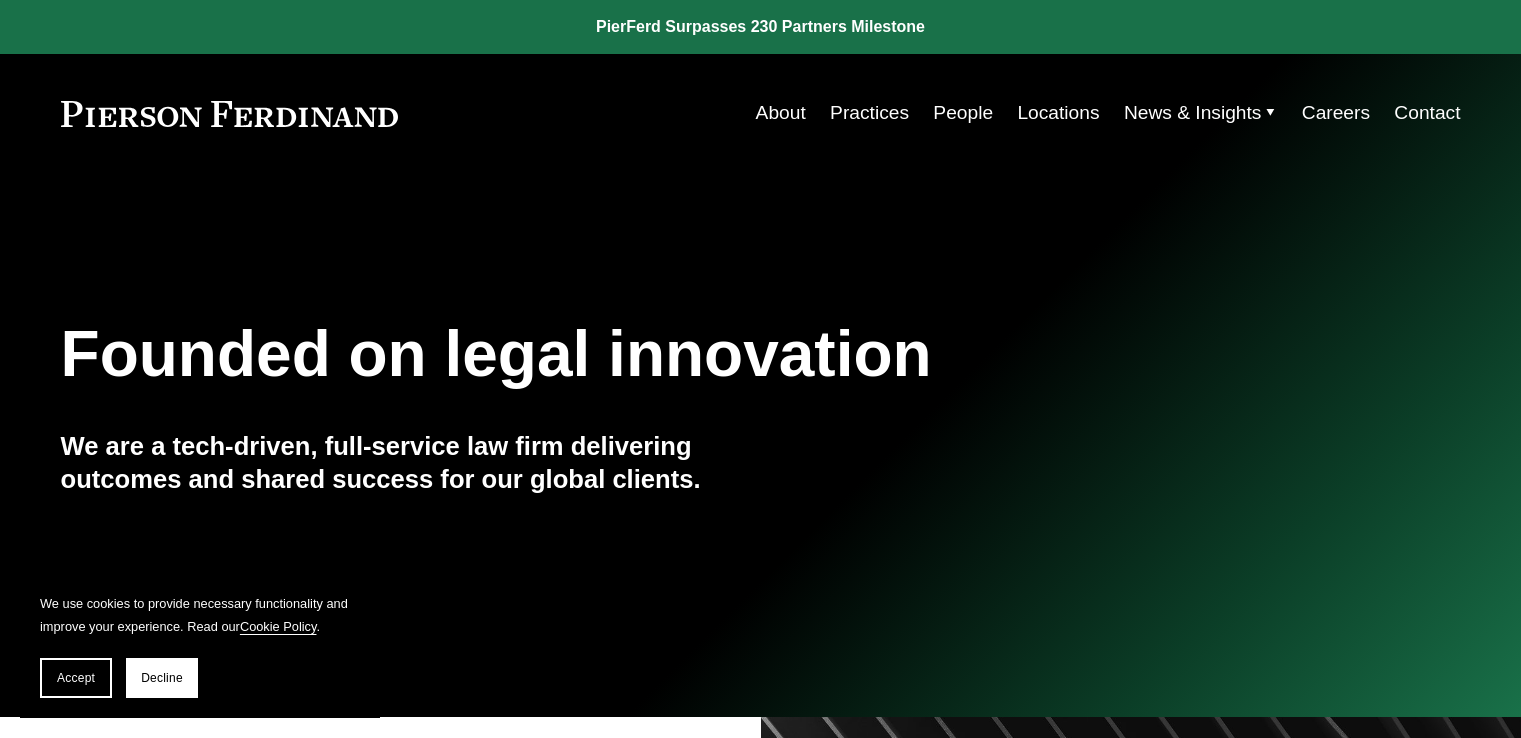scroll, scrollTop: 0, scrollLeft: 0, axis: both 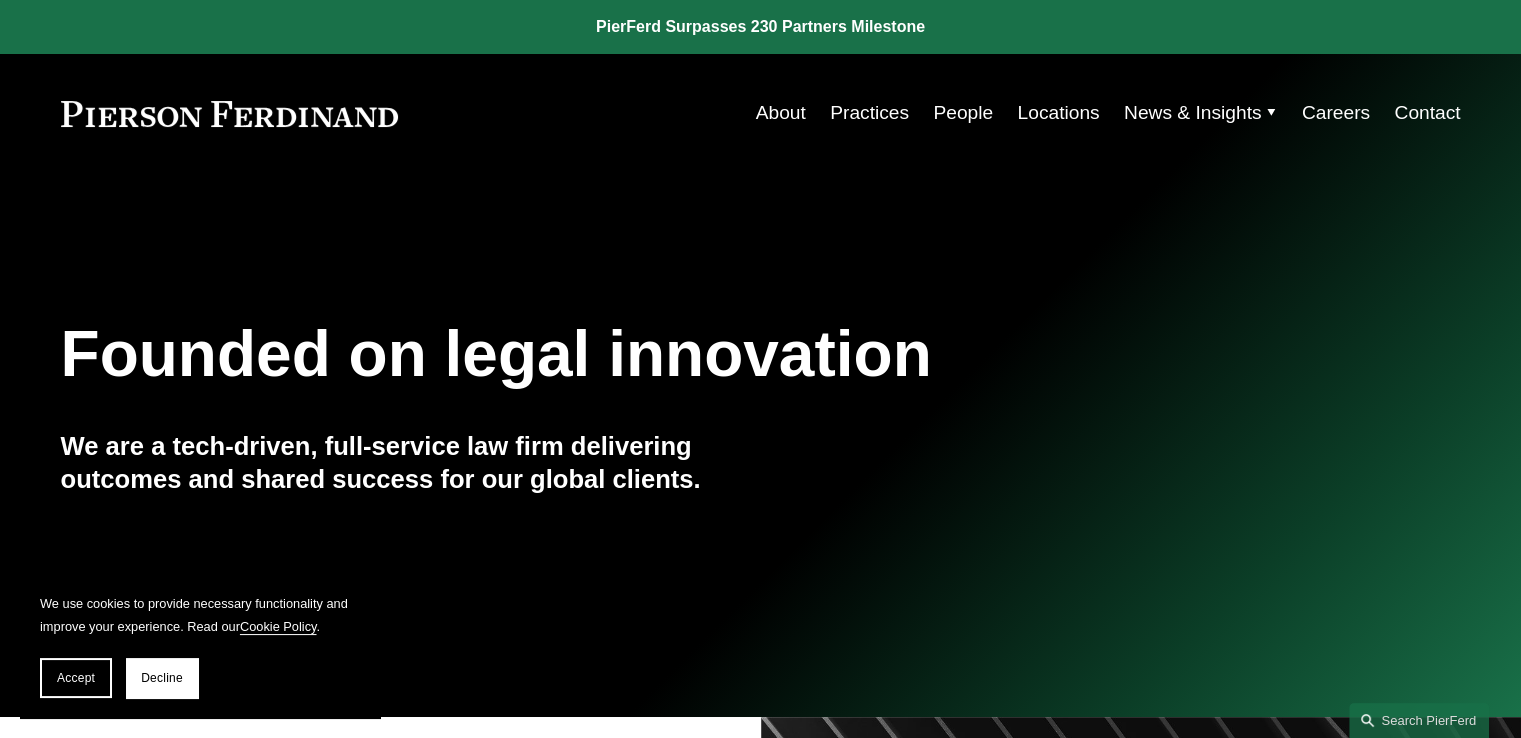 click on "About" at bounding box center [781, 113] 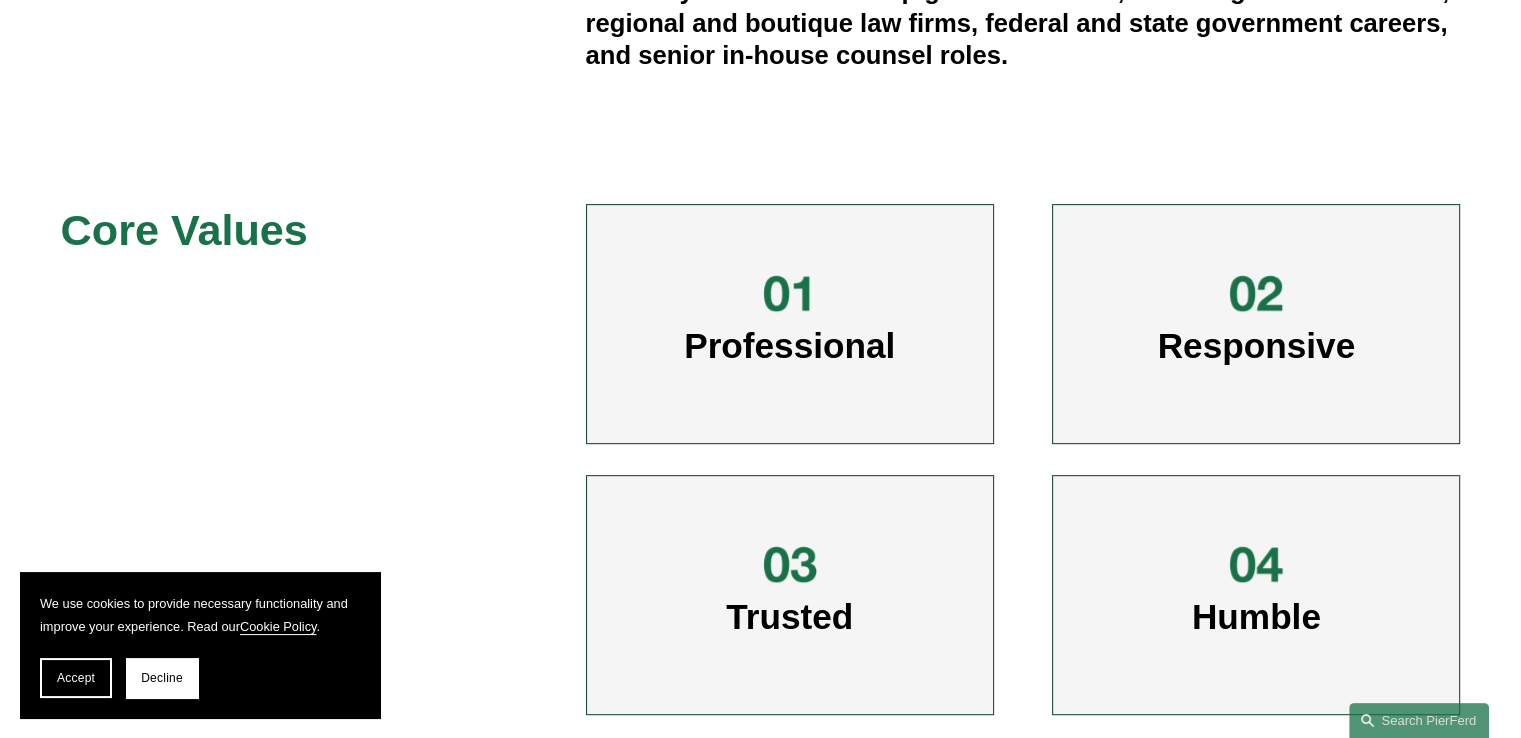 scroll, scrollTop: 932, scrollLeft: 0, axis: vertical 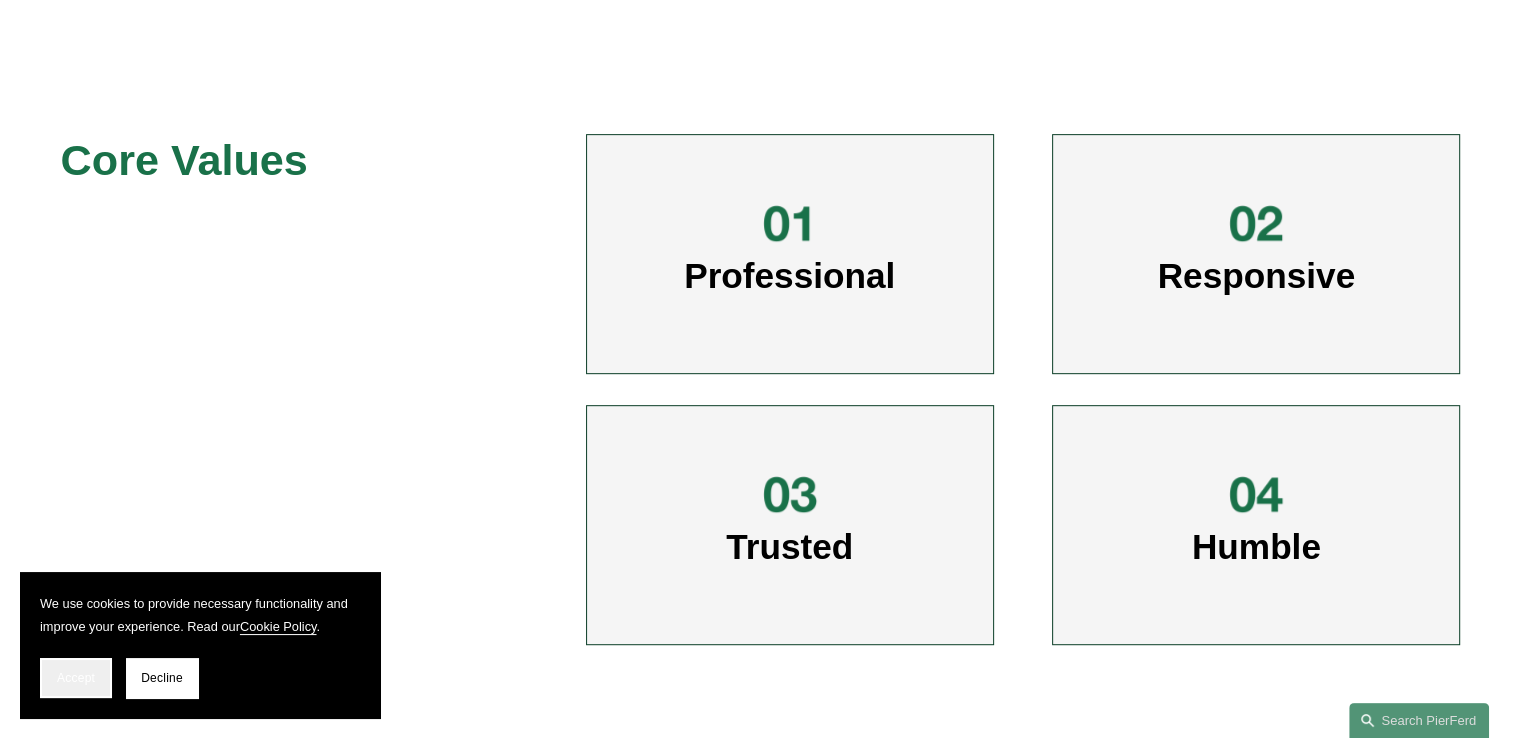 click on "Accept" at bounding box center [76, 678] 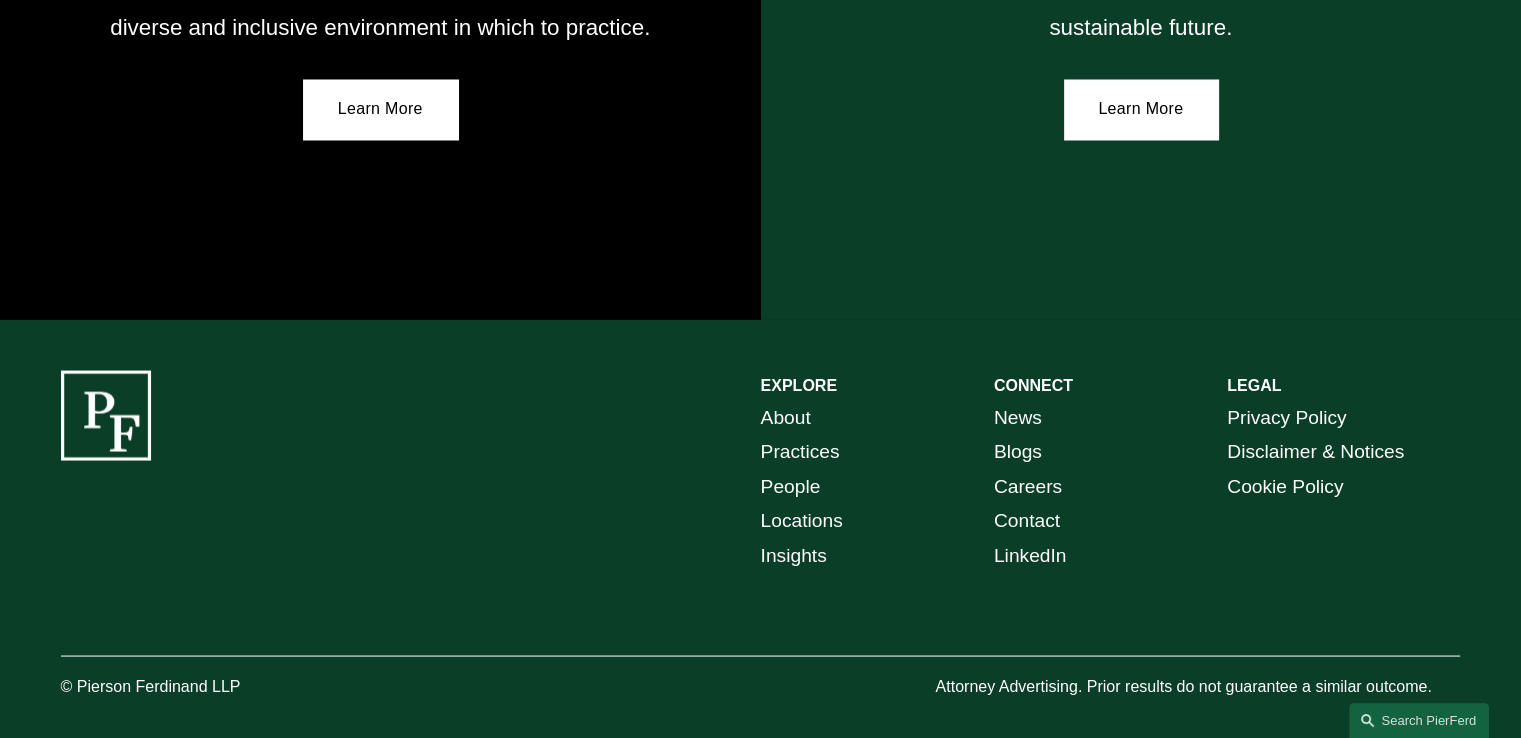scroll, scrollTop: 3642, scrollLeft: 0, axis: vertical 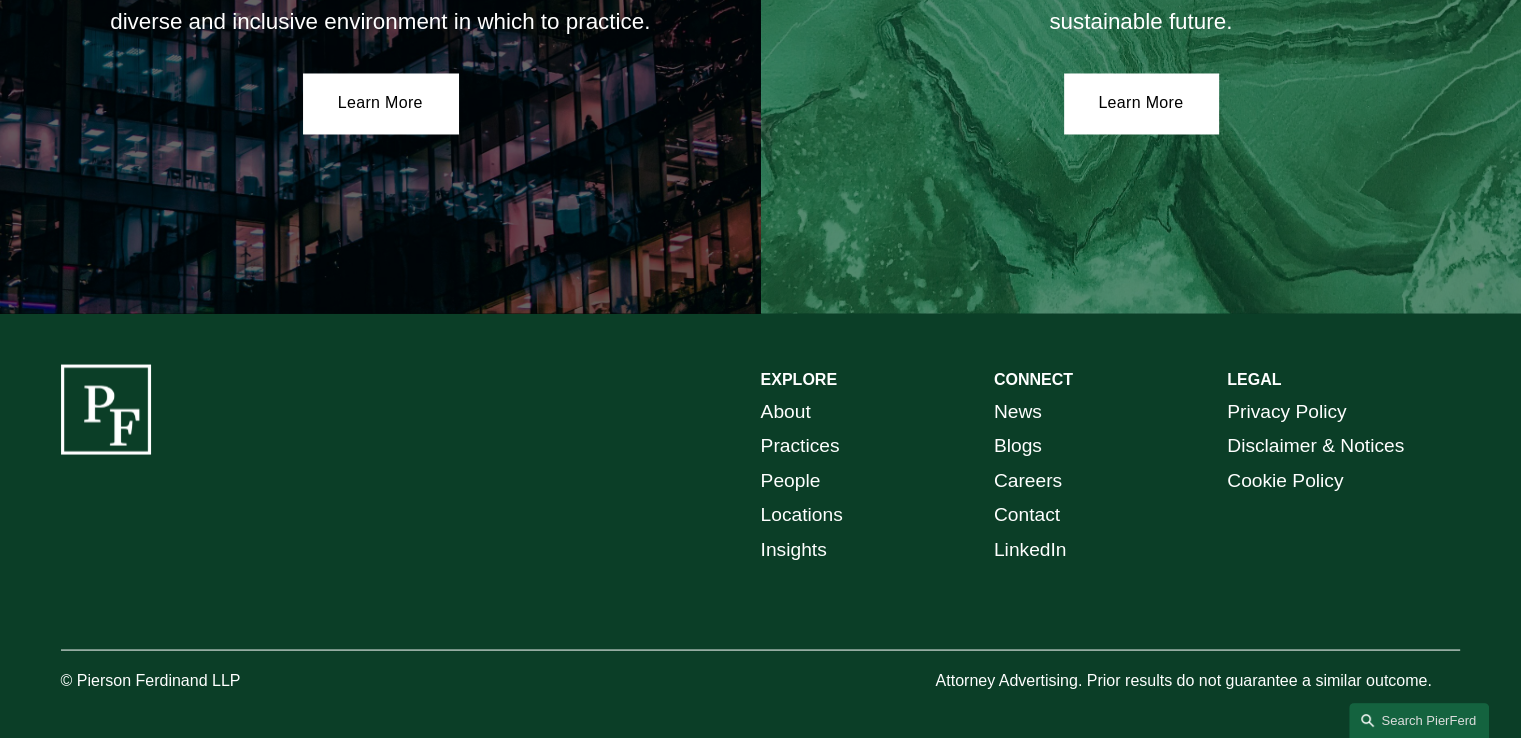 click on "CONNECT" at bounding box center [1033, 378] 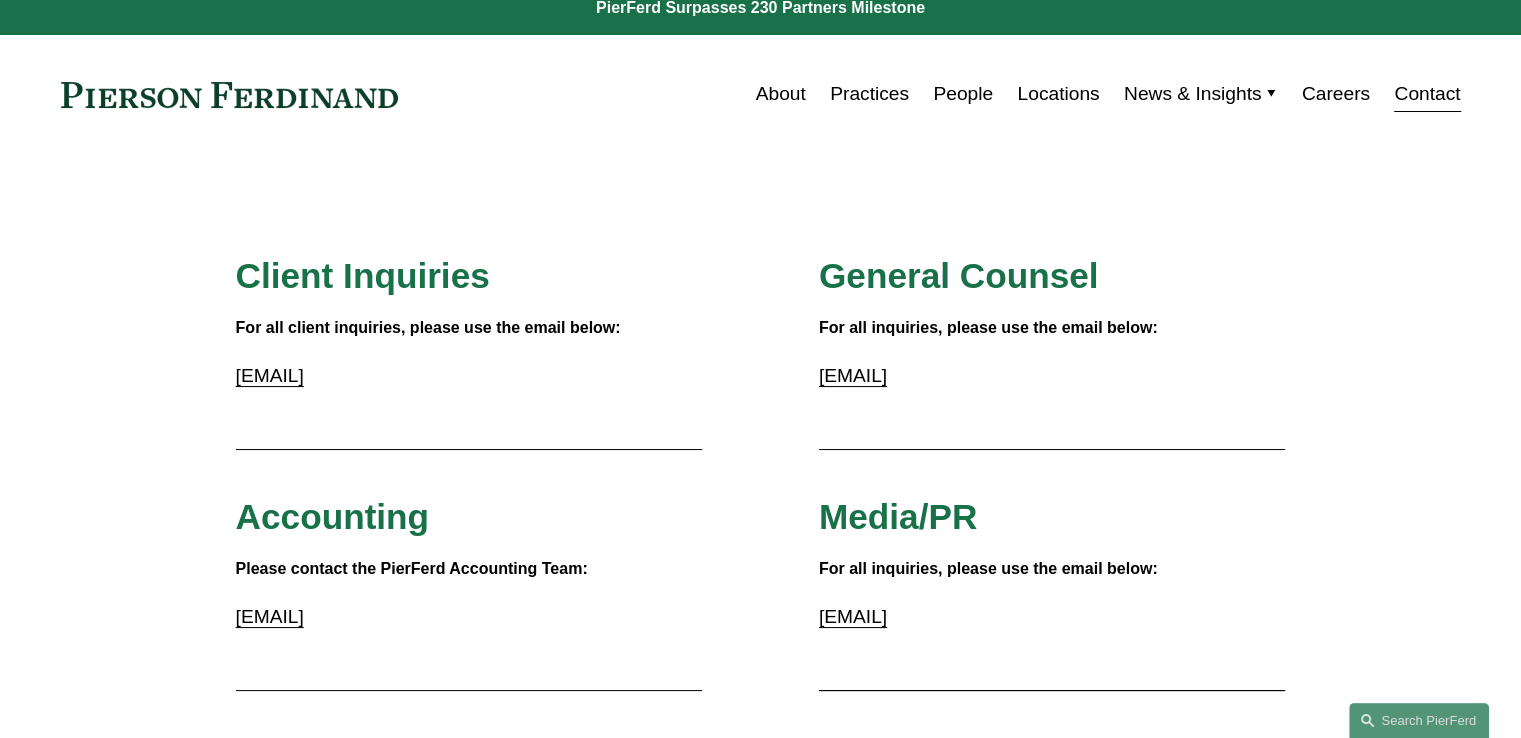 scroll, scrollTop: 0, scrollLeft: 0, axis: both 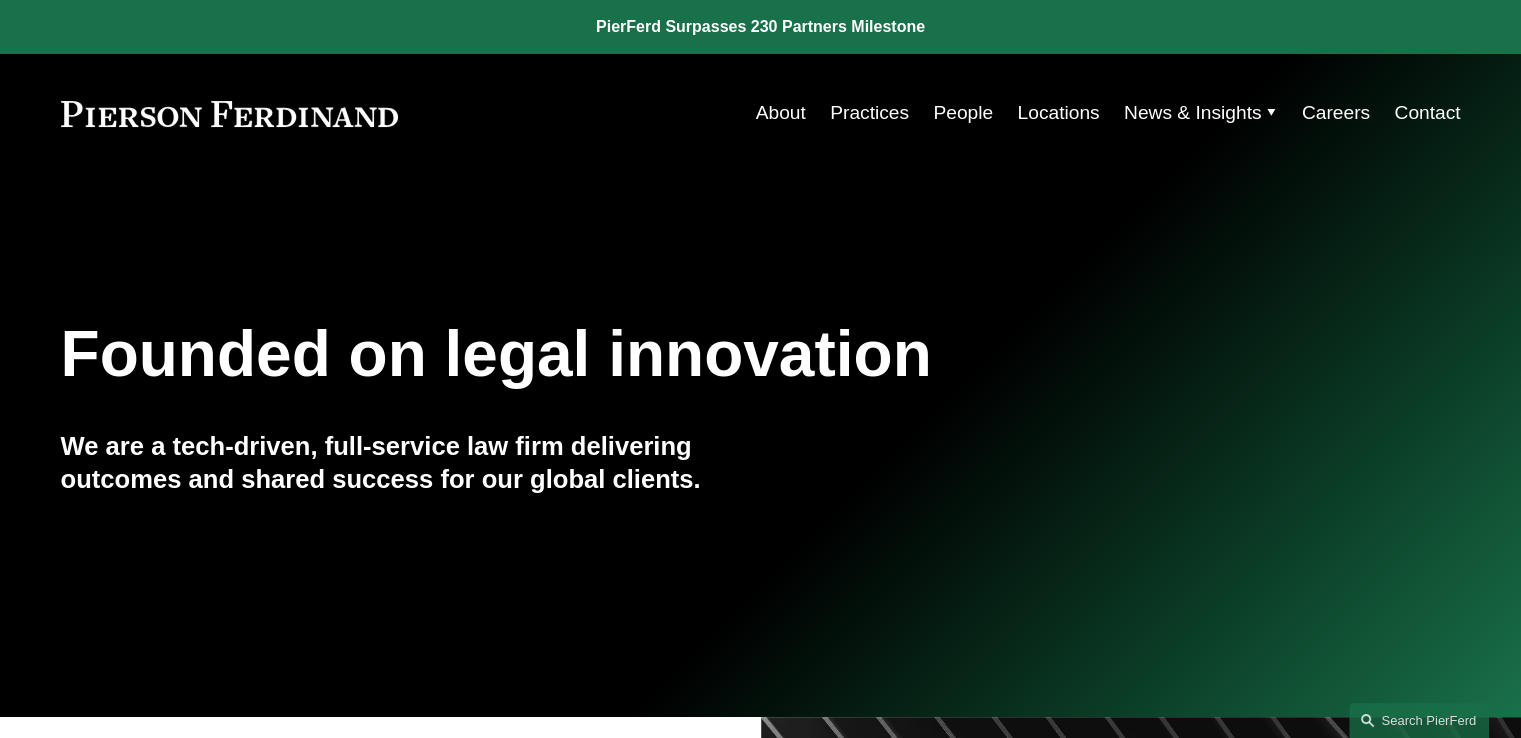 click on "Locations" at bounding box center (1058, 113) 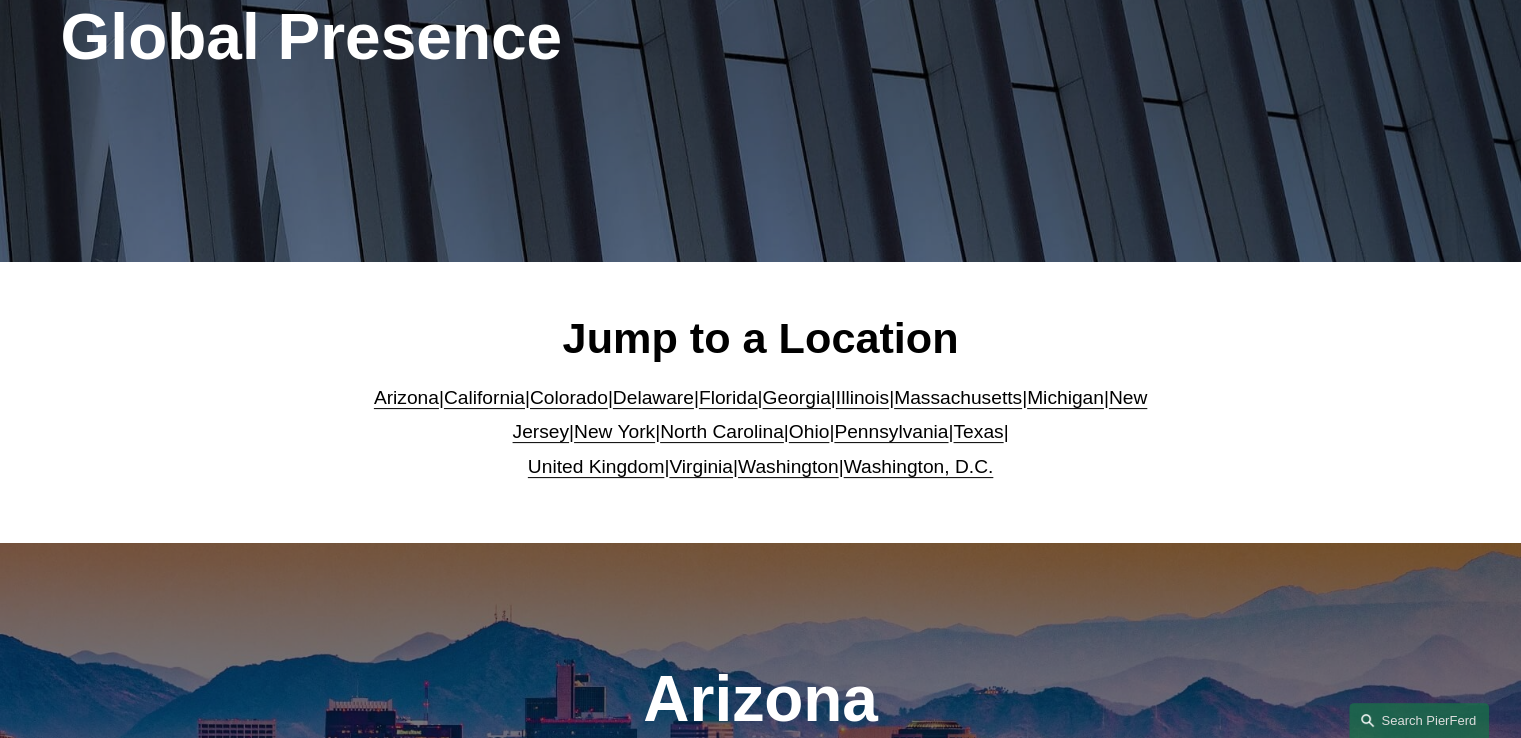 scroll, scrollTop: 346, scrollLeft: 0, axis: vertical 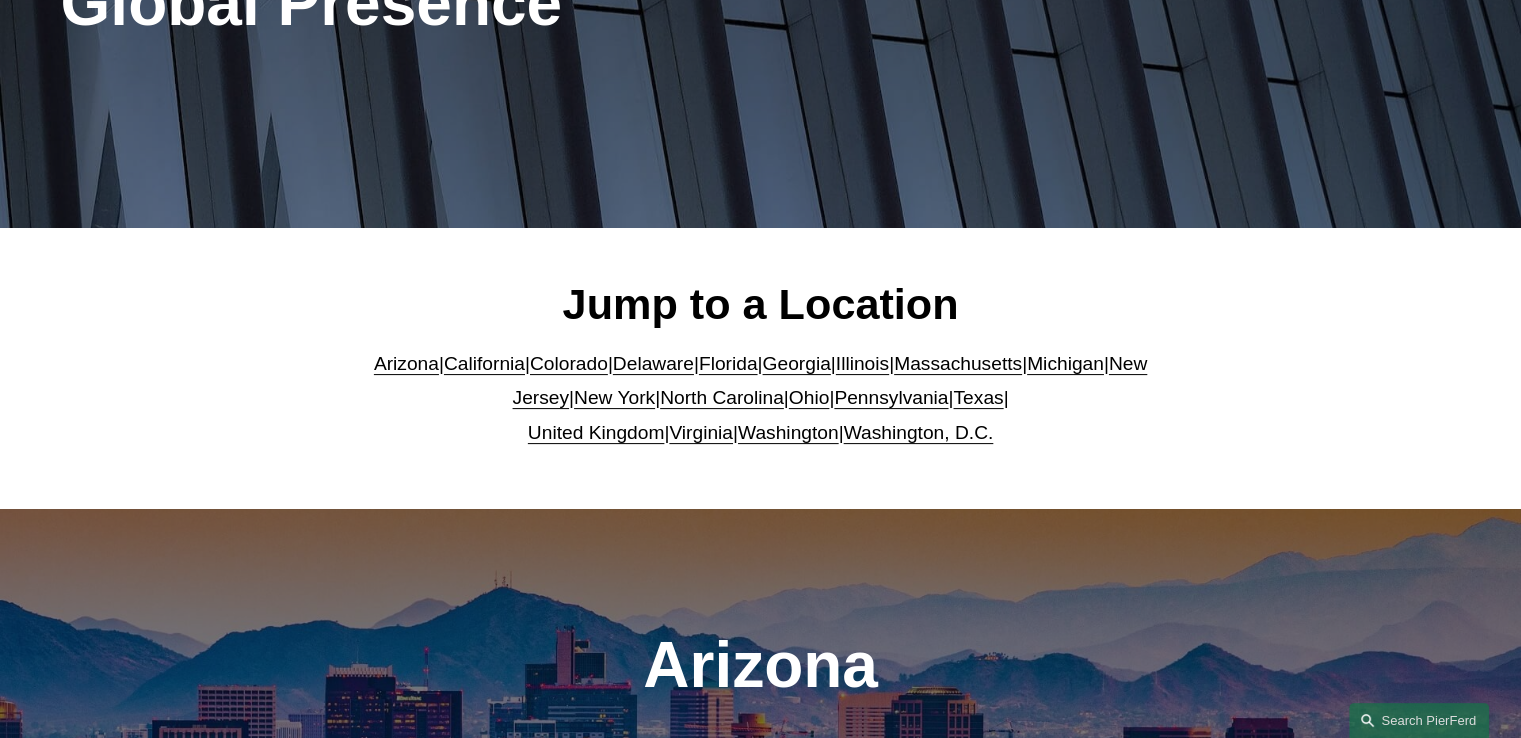 click on "United Kingdom" at bounding box center [596, 432] 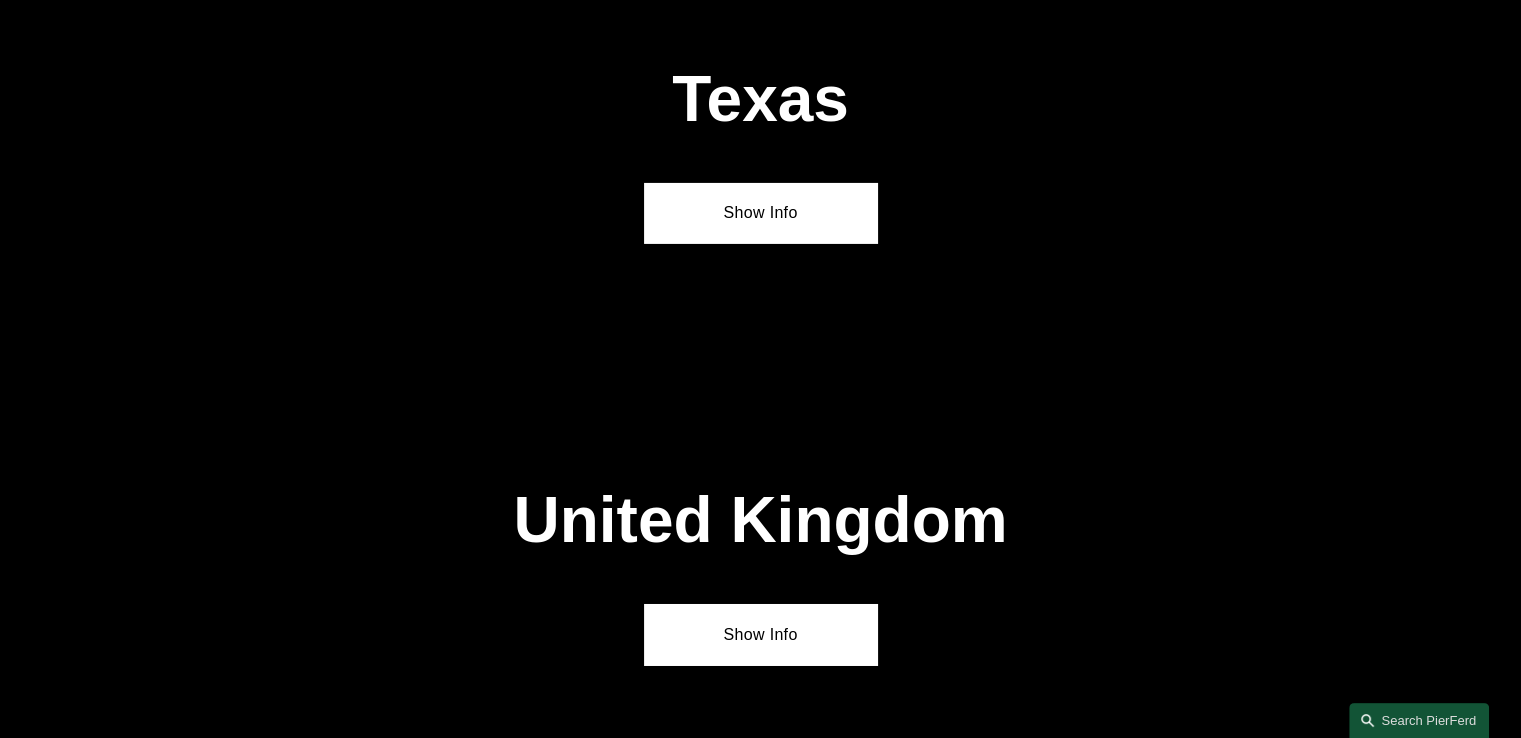 scroll, scrollTop: 6855, scrollLeft: 0, axis: vertical 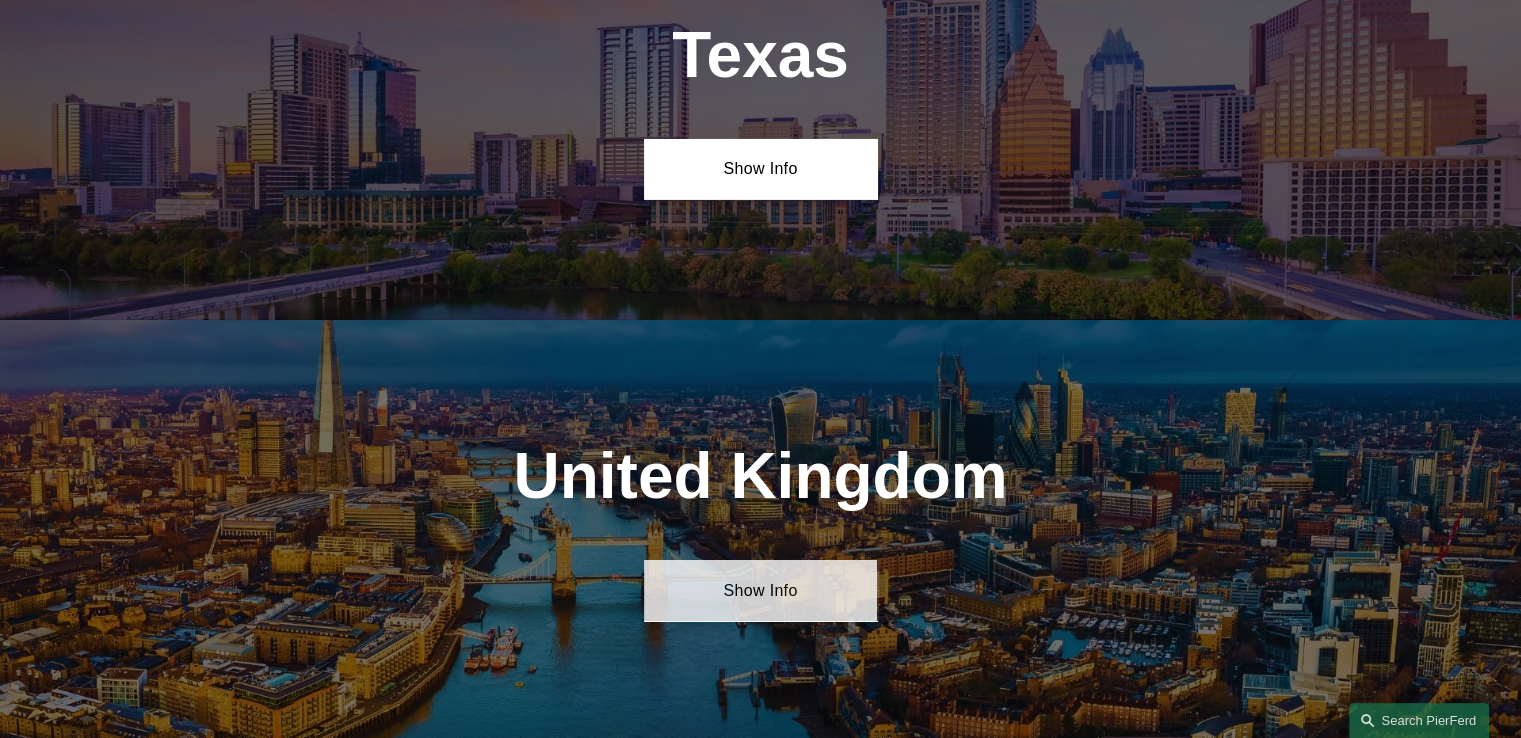 click on "Show Info" at bounding box center [760, 590] 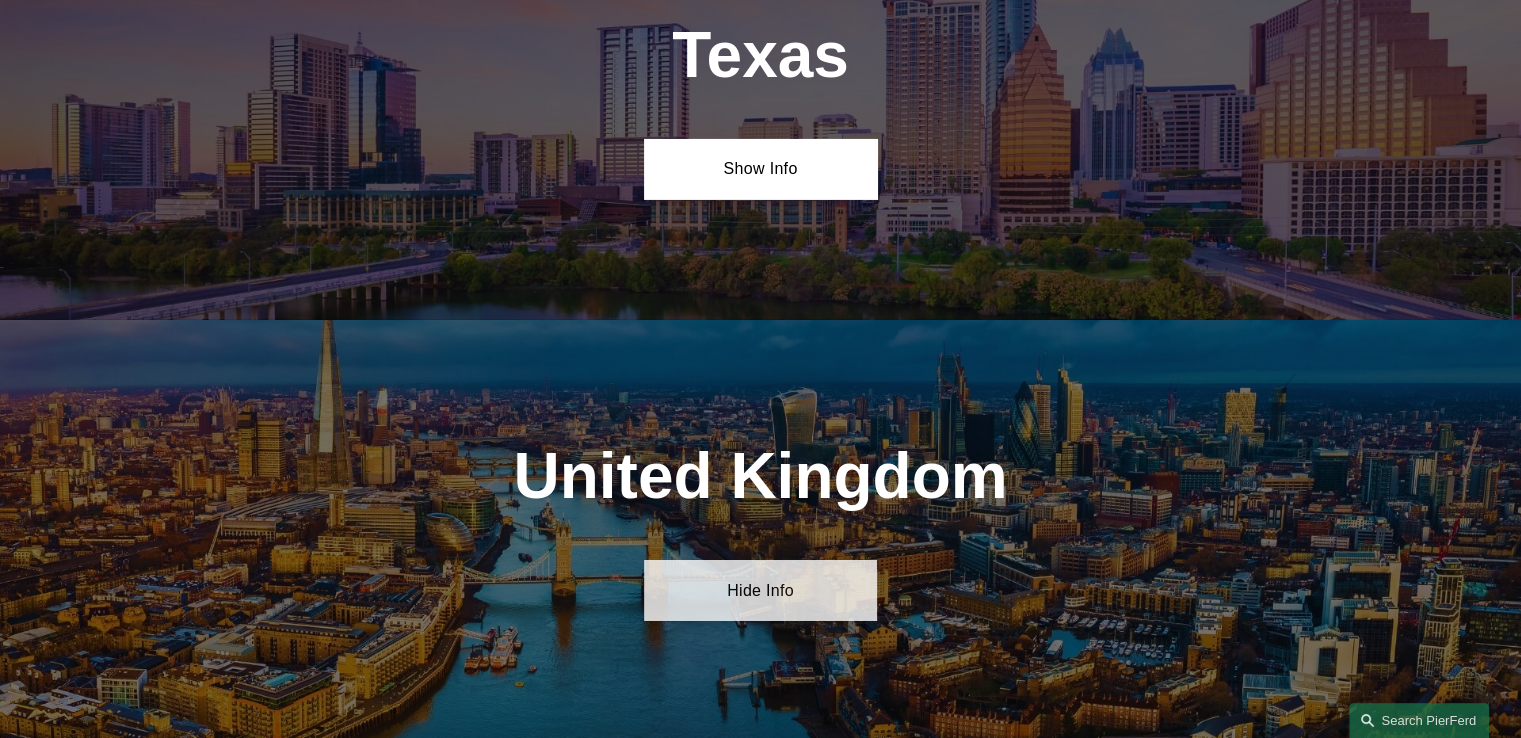 click on "Hide Info" at bounding box center (760, 590) 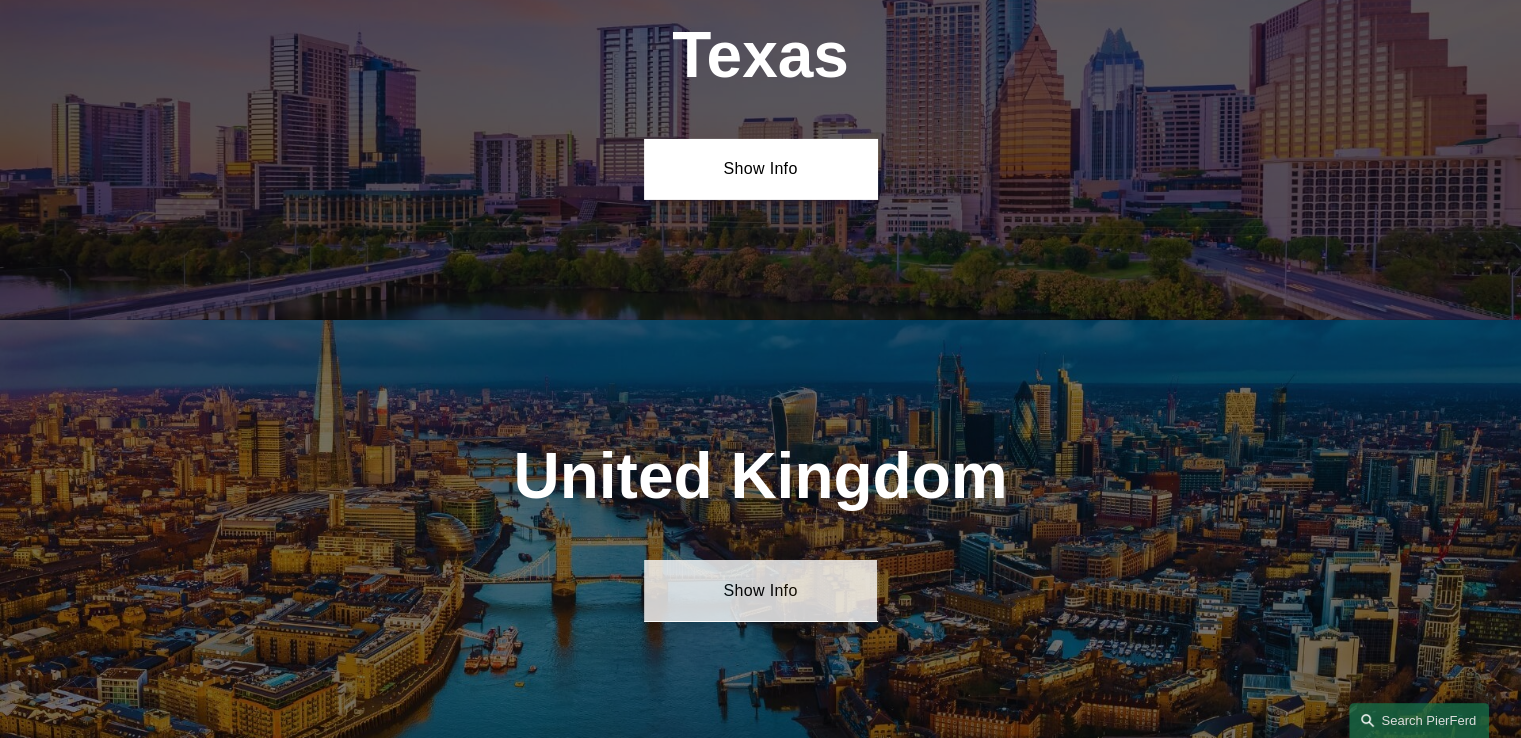 click on "Show Info" at bounding box center (760, 590) 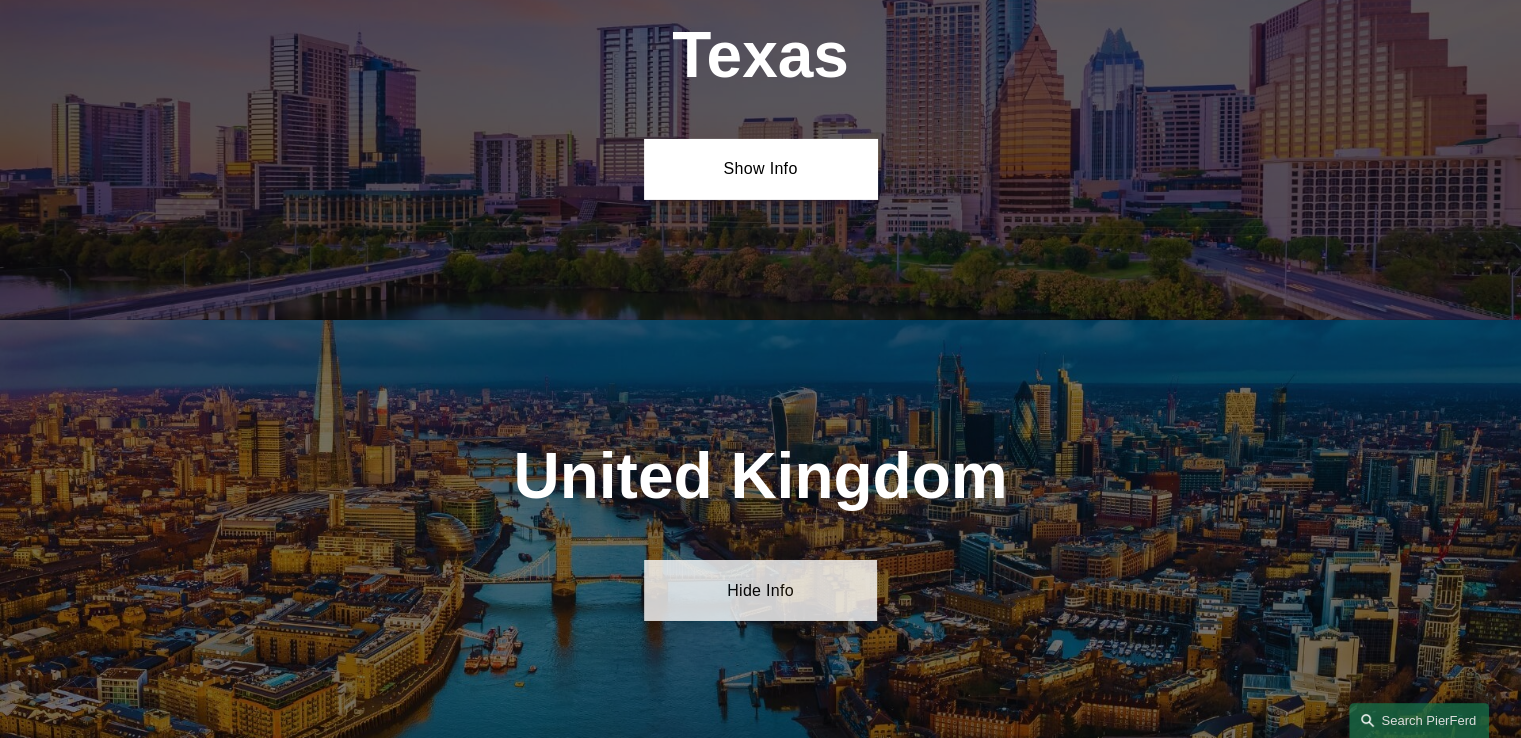 click on "Hide Info" at bounding box center (760, 590) 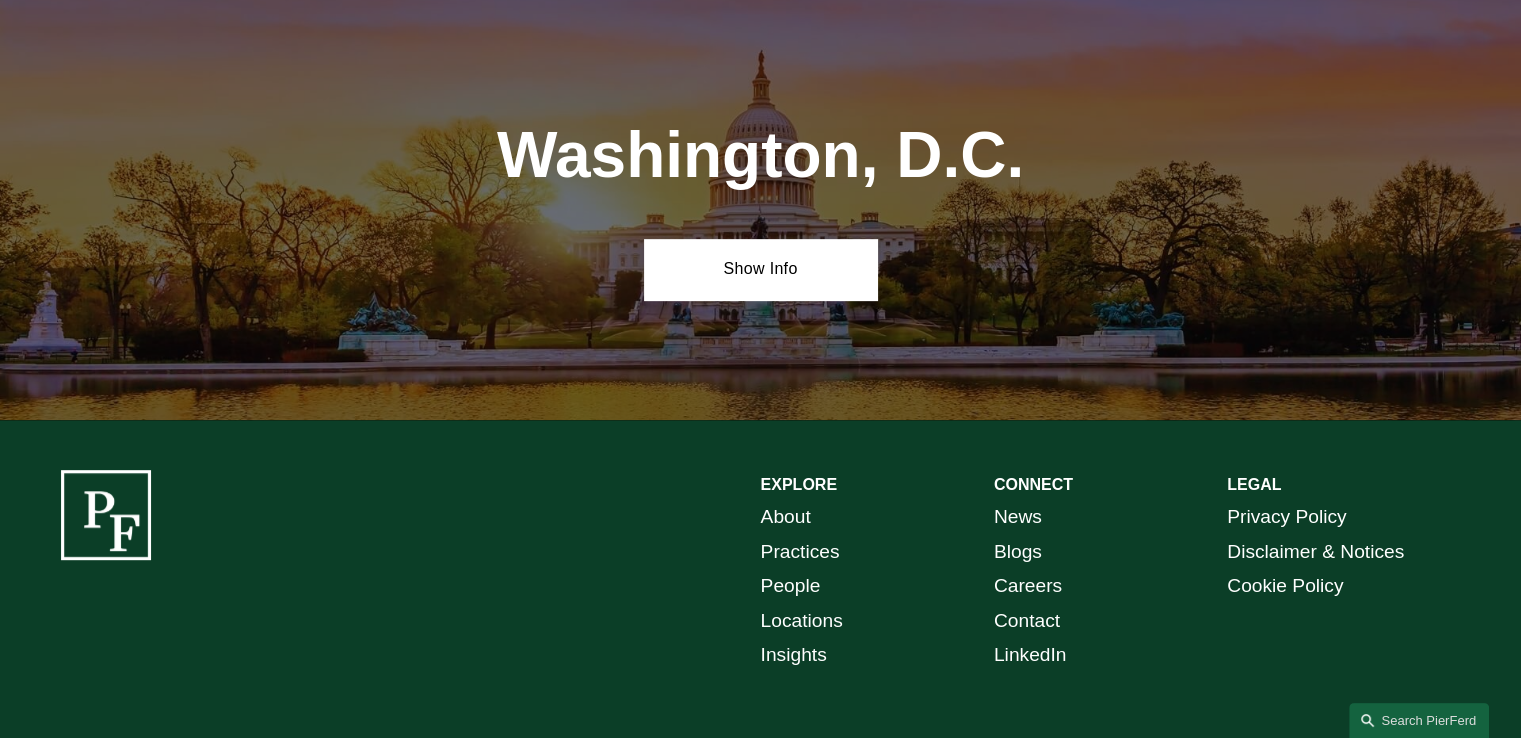 scroll, scrollTop: 8558, scrollLeft: 0, axis: vertical 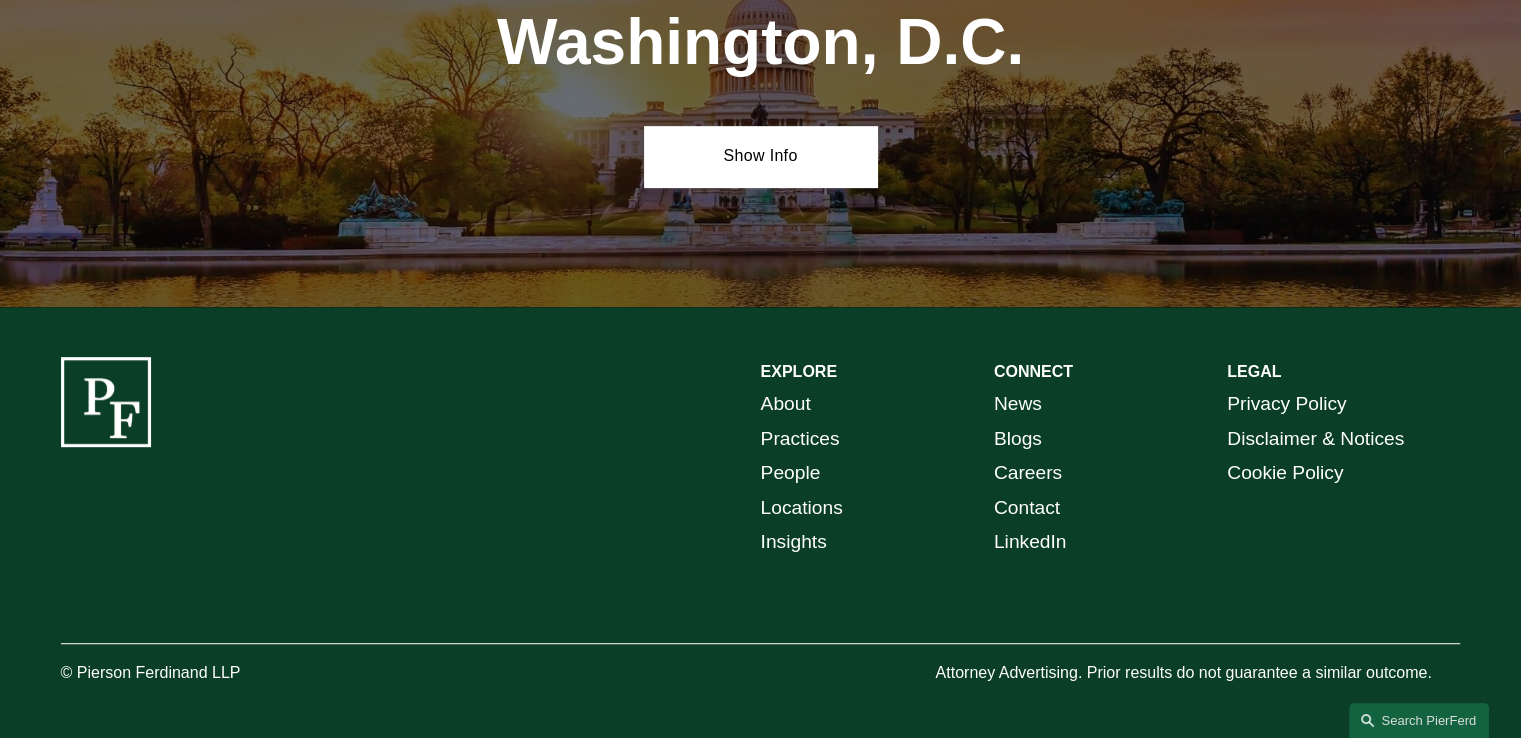 click on "Contact" at bounding box center (1027, 508) 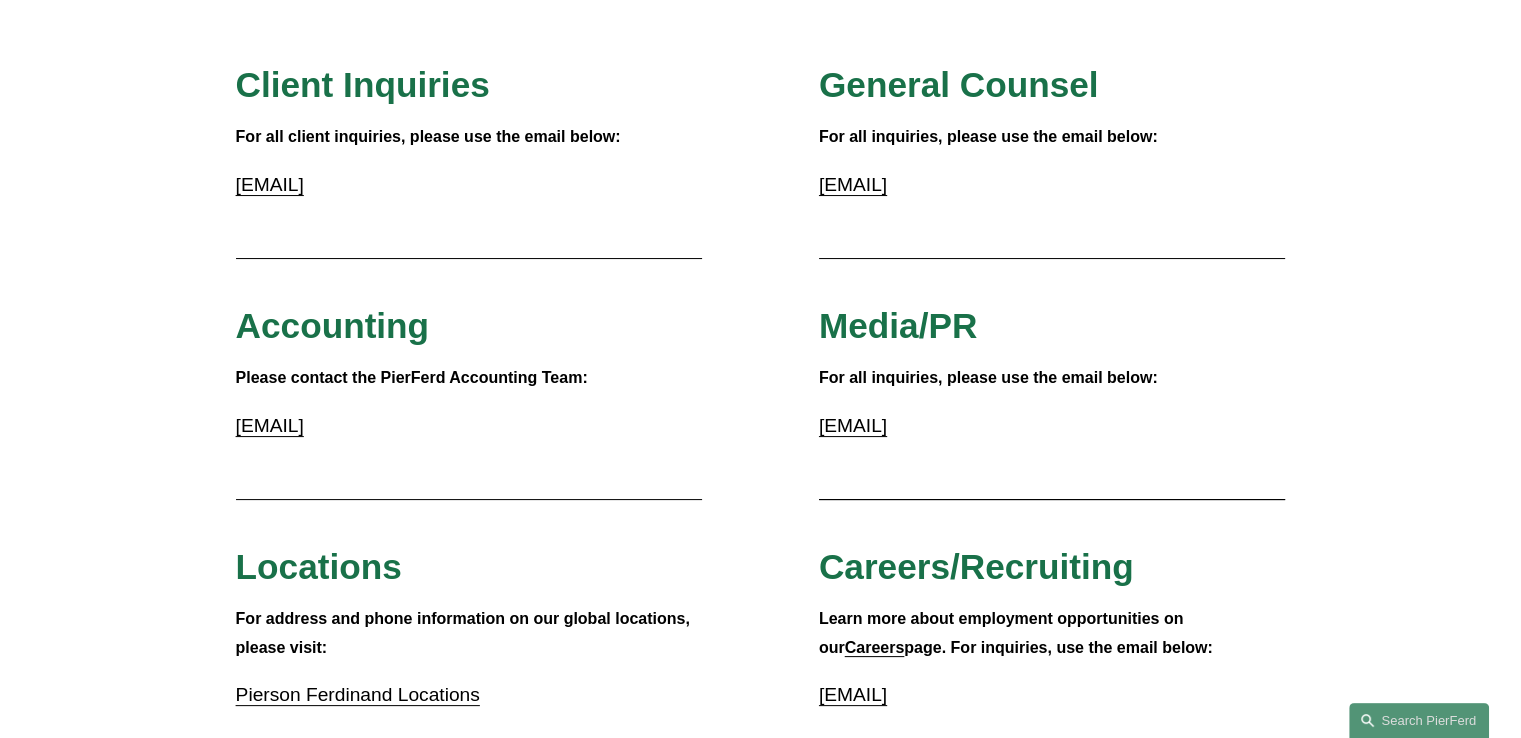 scroll, scrollTop: 0, scrollLeft: 0, axis: both 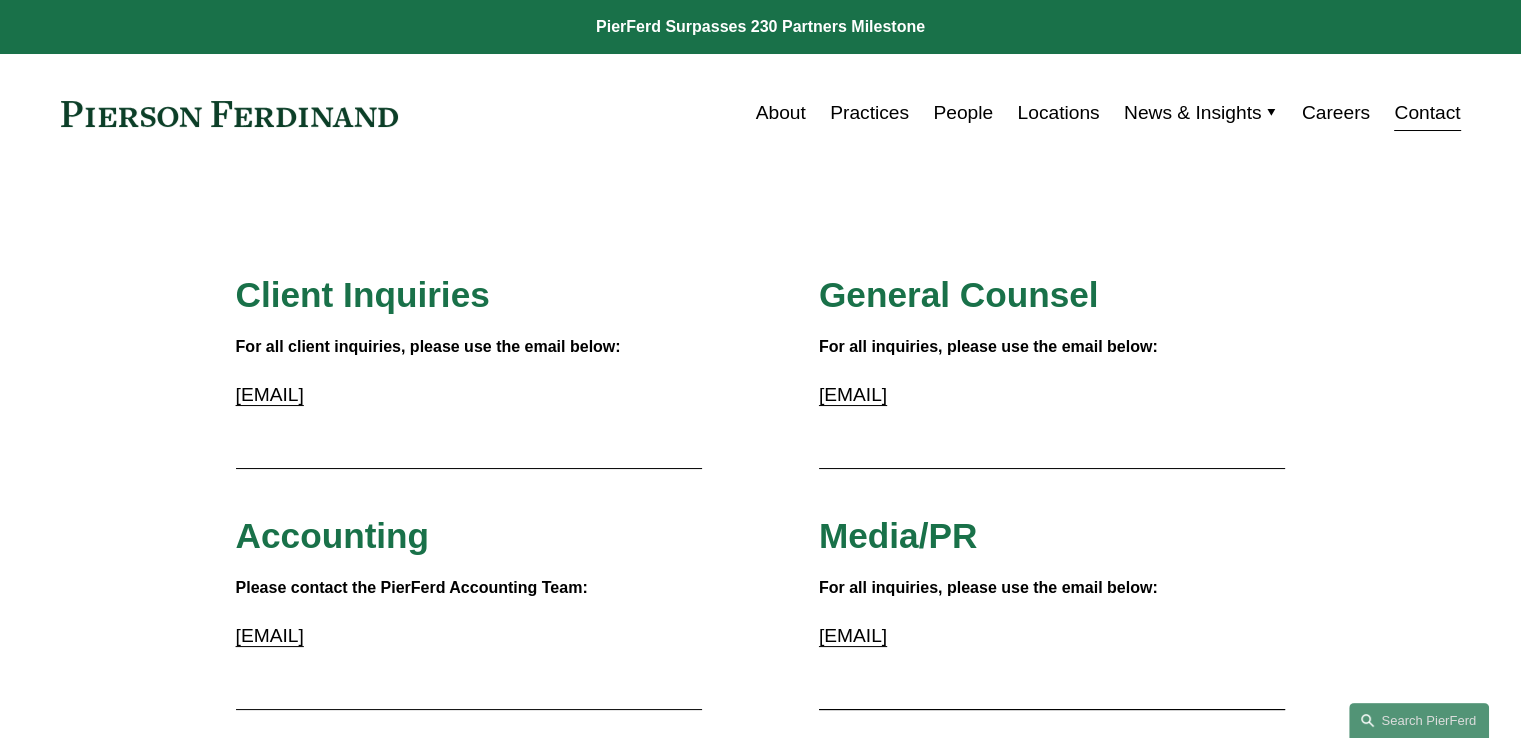 click on "Locations" at bounding box center (1058, 113) 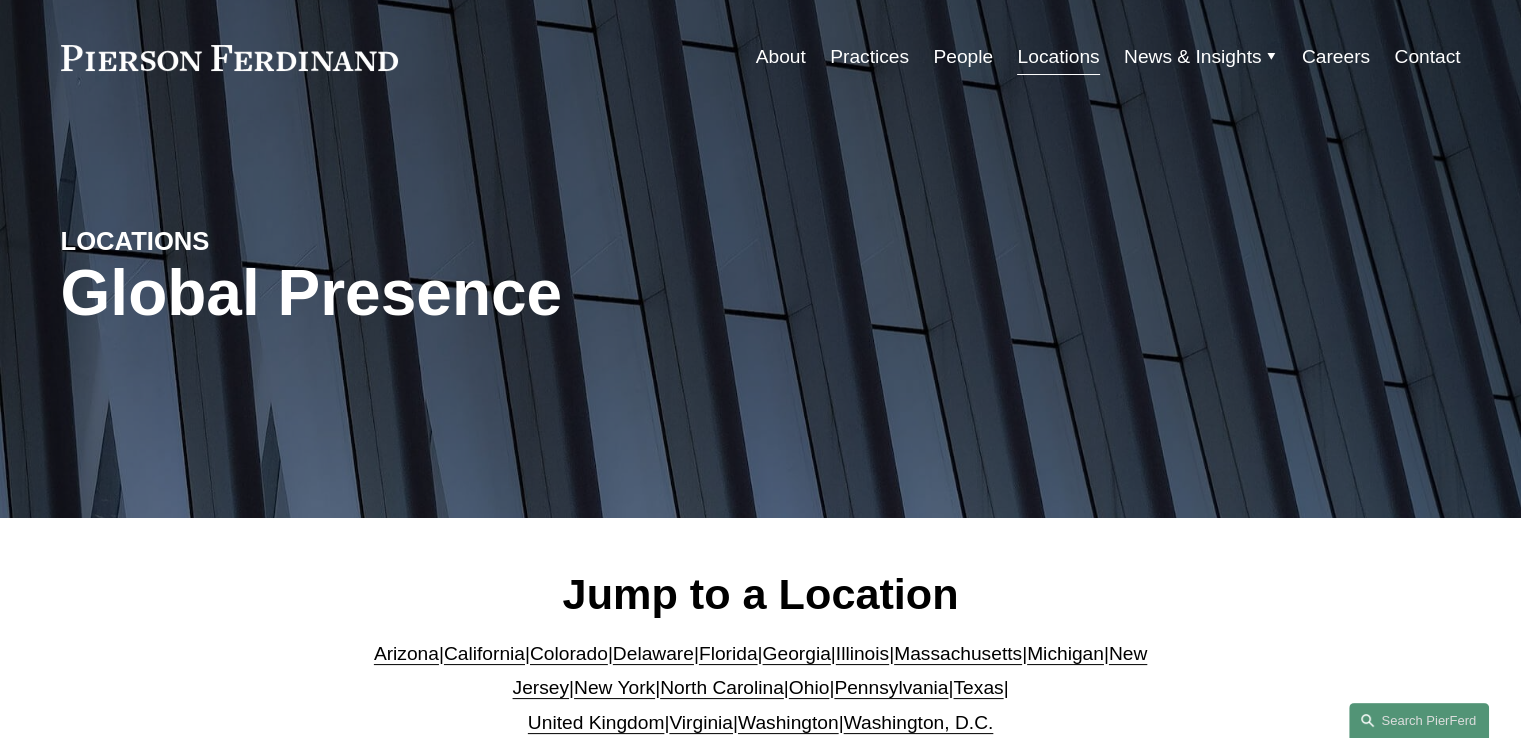 scroll, scrollTop: 0, scrollLeft: 0, axis: both 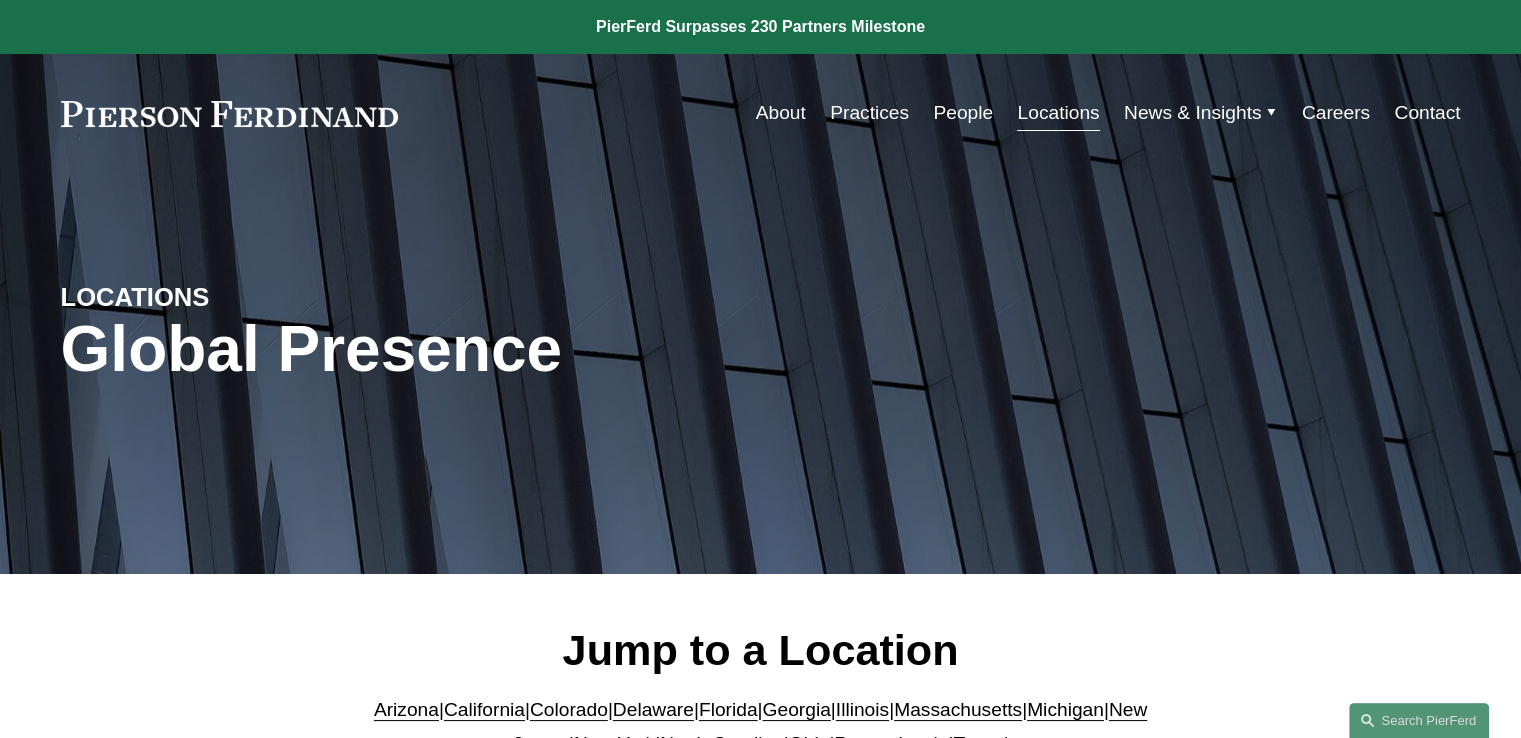 click on "About" at bounding box center [781, 113] 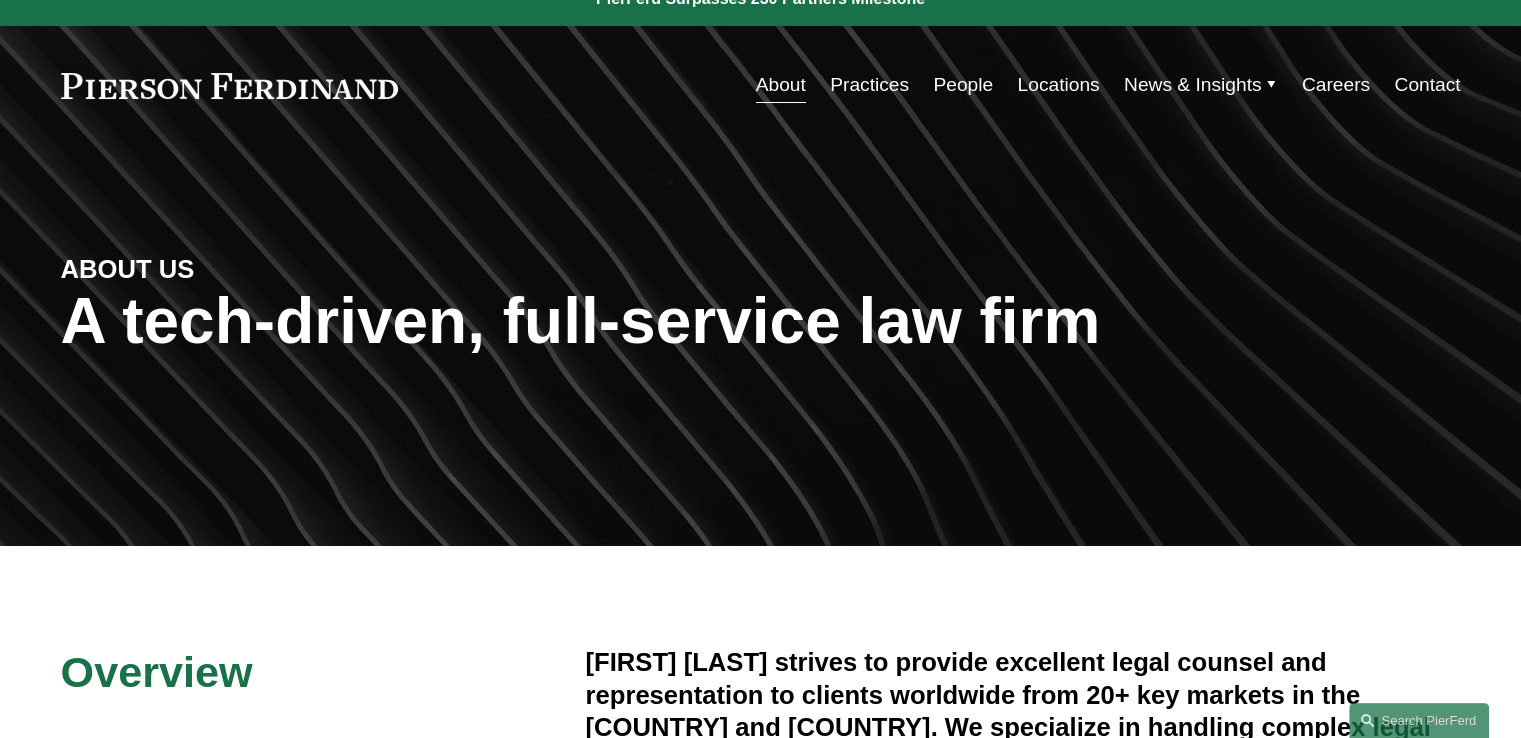 scroll, scrollTop: 0, scrollLeft: 0, axis: both 